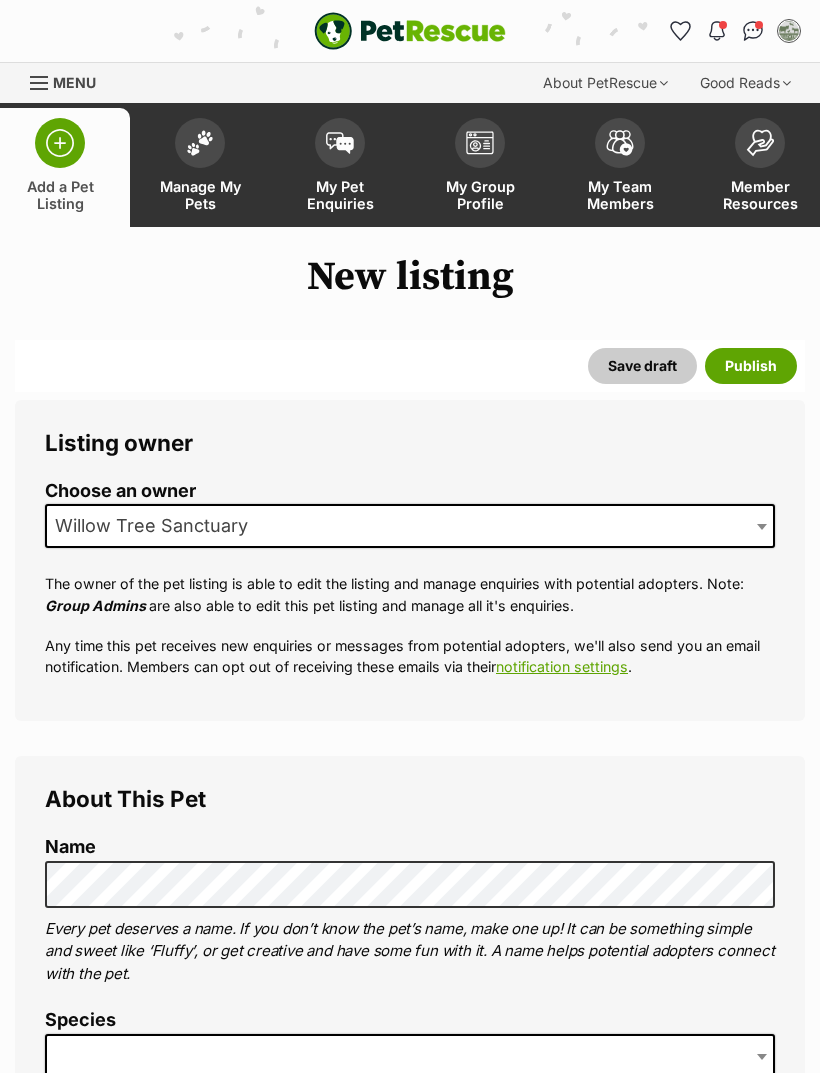scroll, scrollTop: 0, scrollLeft: 0, axis: both 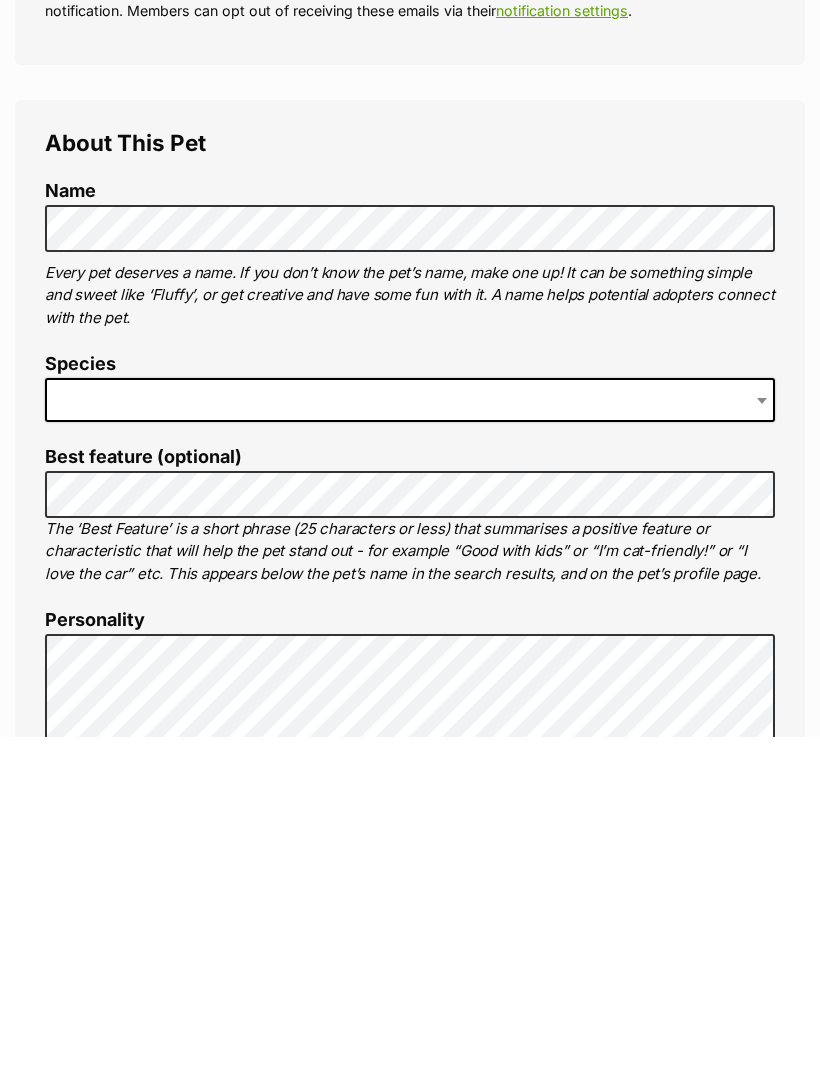 click at bounding box center [410, 737] 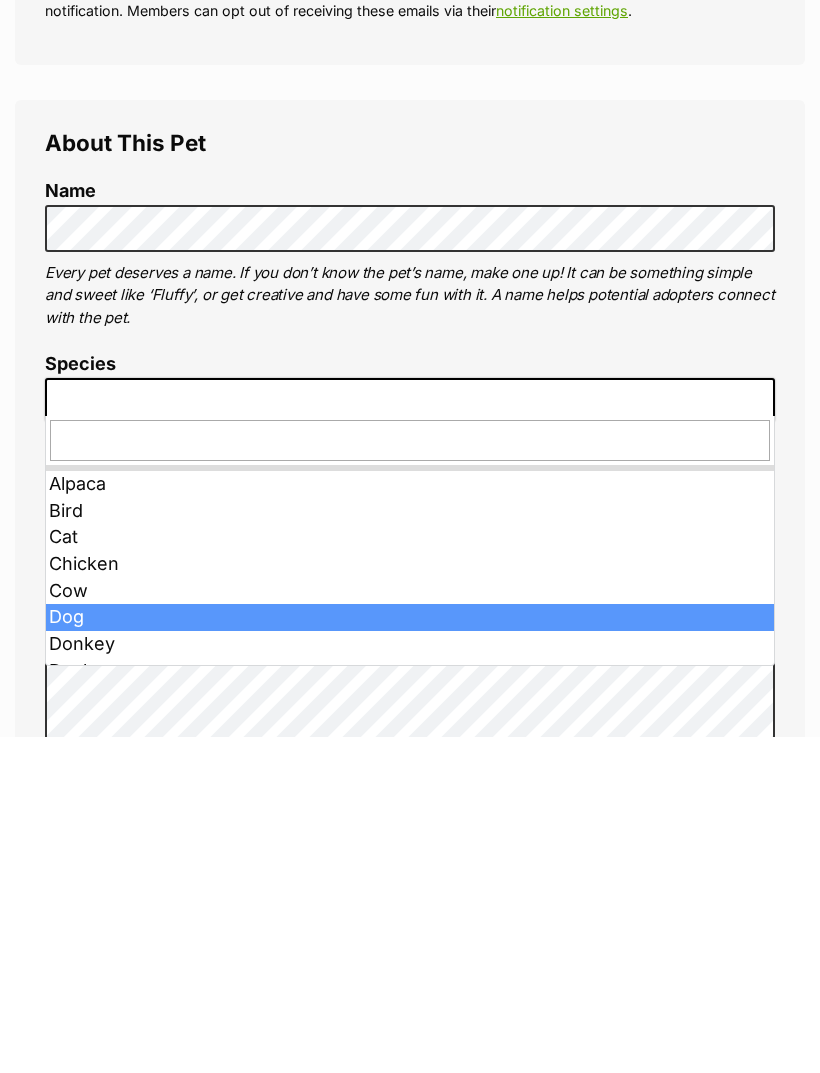 scroll, scrollTop: 656, scrollLeft: 0, axis: vertical 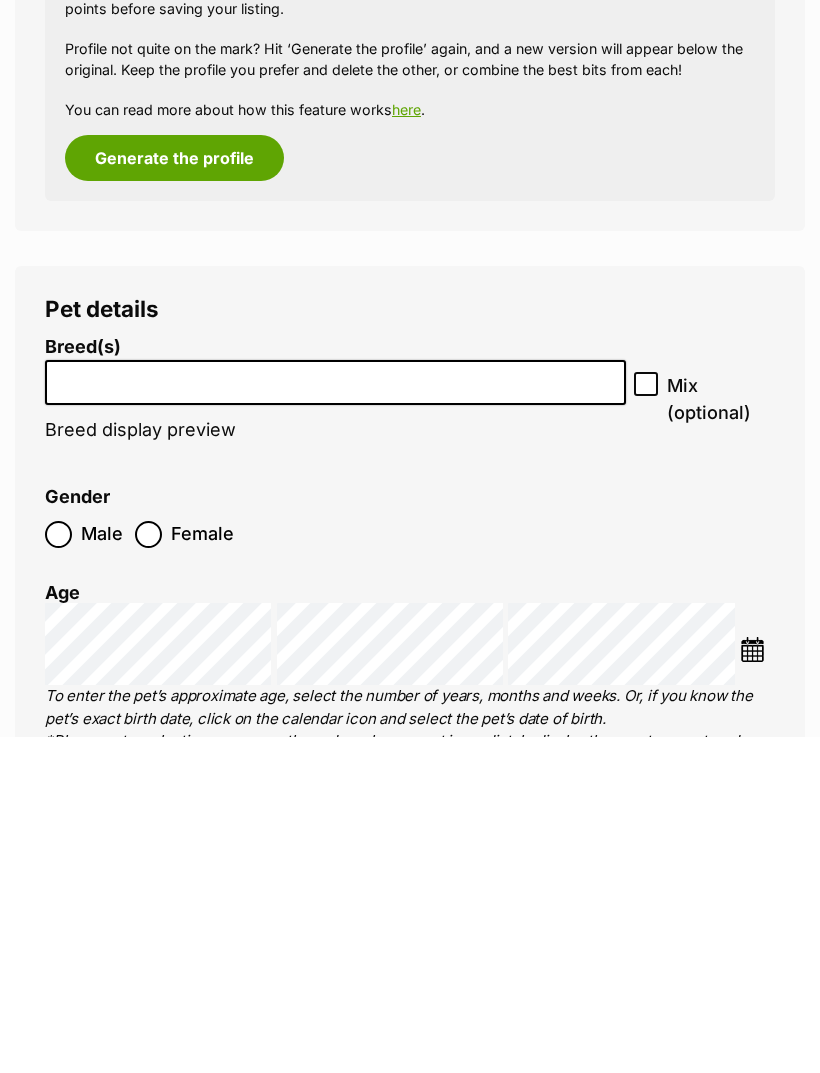 click at bounding box center [335, 714] 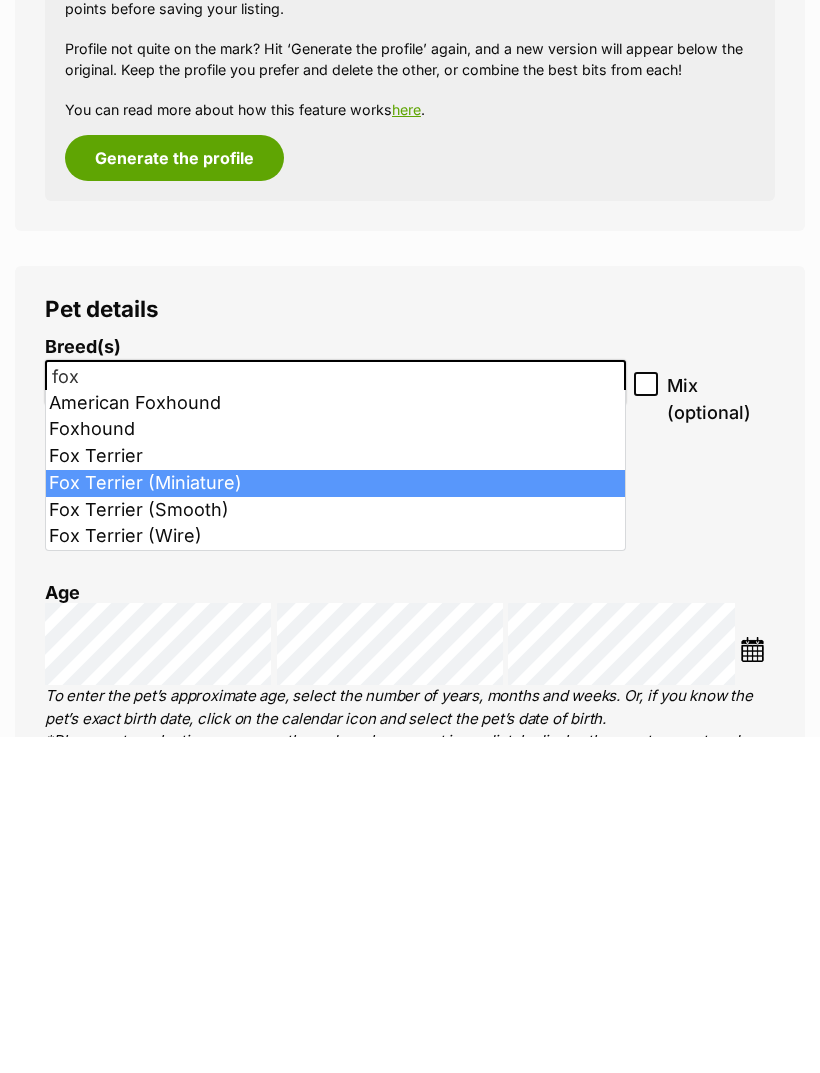 type on "fox" 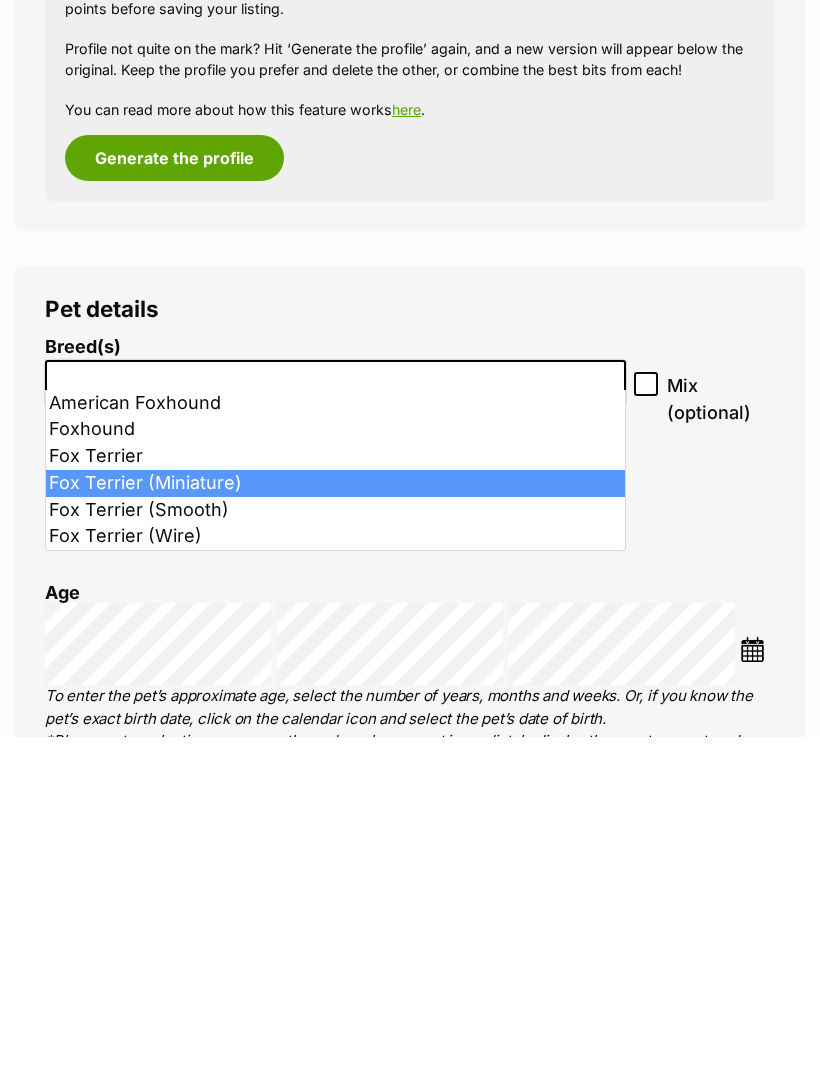 scroll, scrollTop: 2811, scrollLeft: 0, axis: vertical 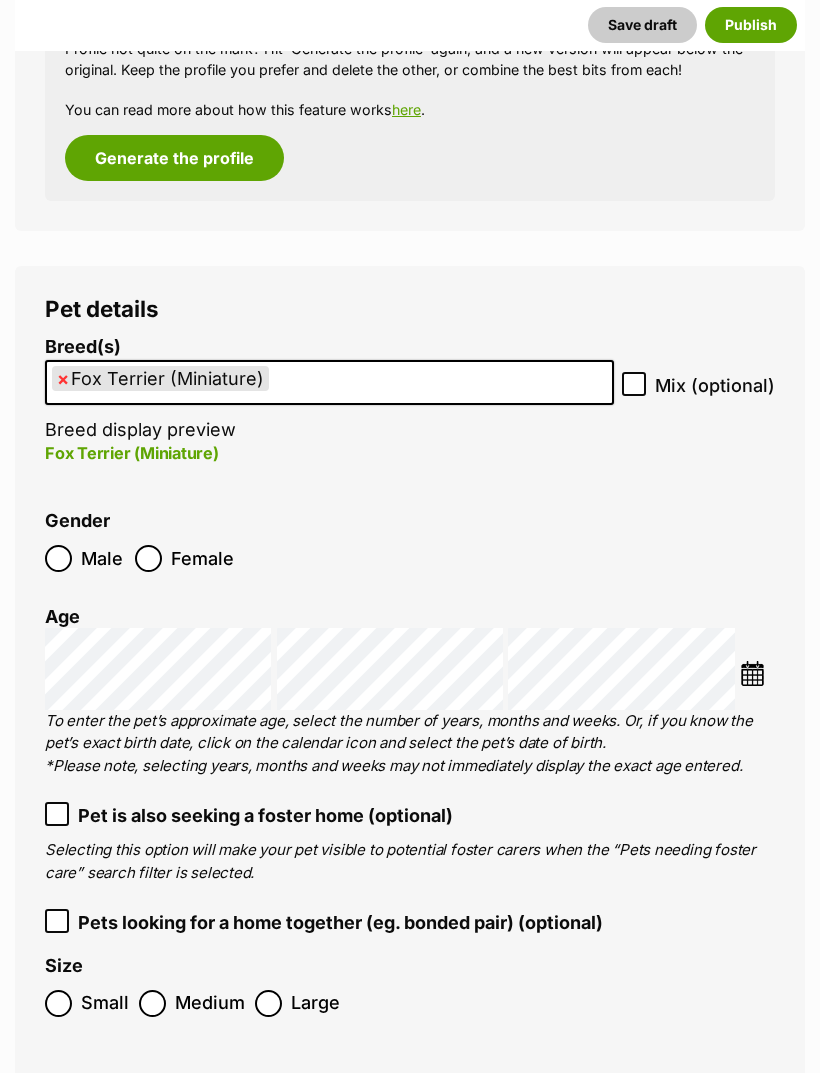 click on "× Fox Terrier (Miniature)" at bounding box center [329, 382] 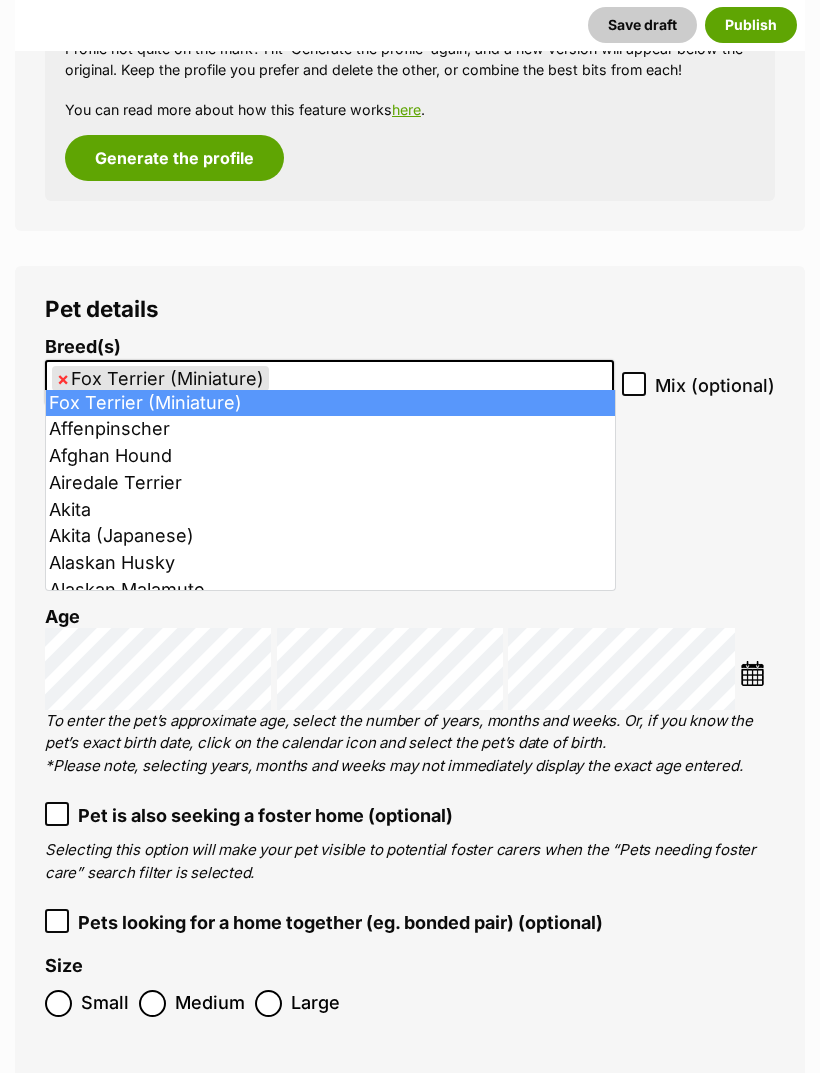 scroll, scrollTop: 2810, scrollLeft: 0, axis: vertical 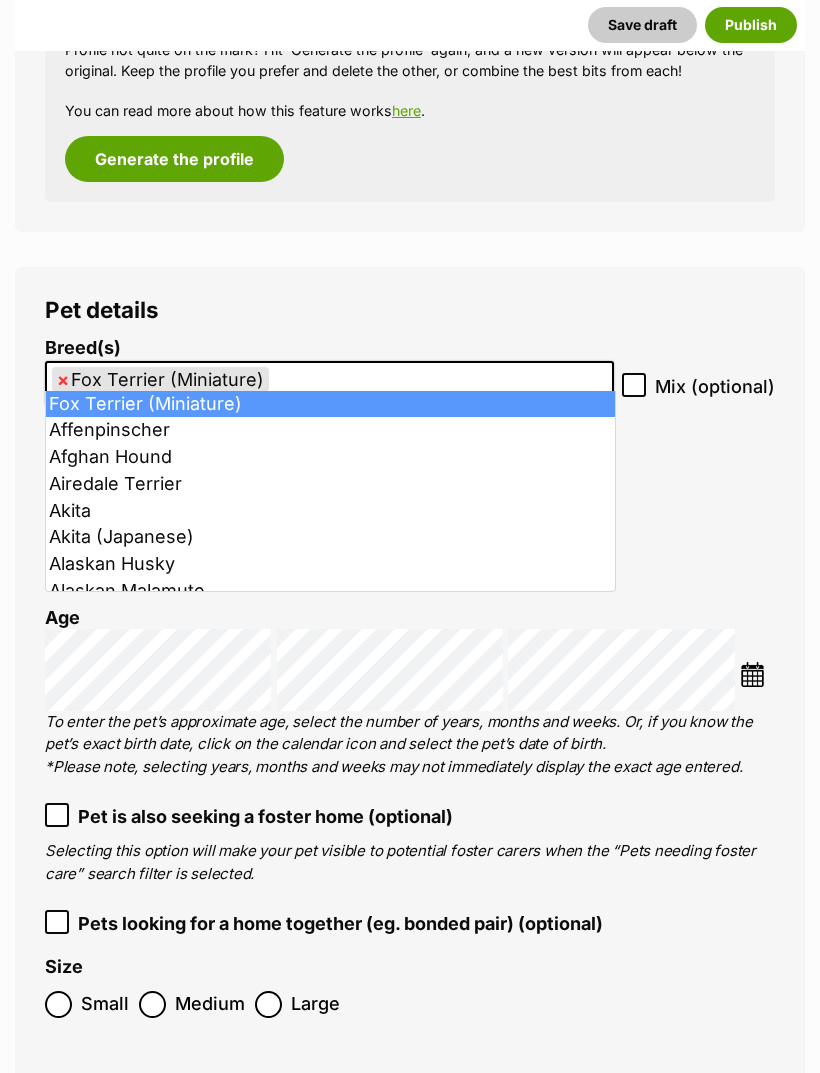 click on "× Fox Terrier (Miniature)" at bounding box center [160, 379] 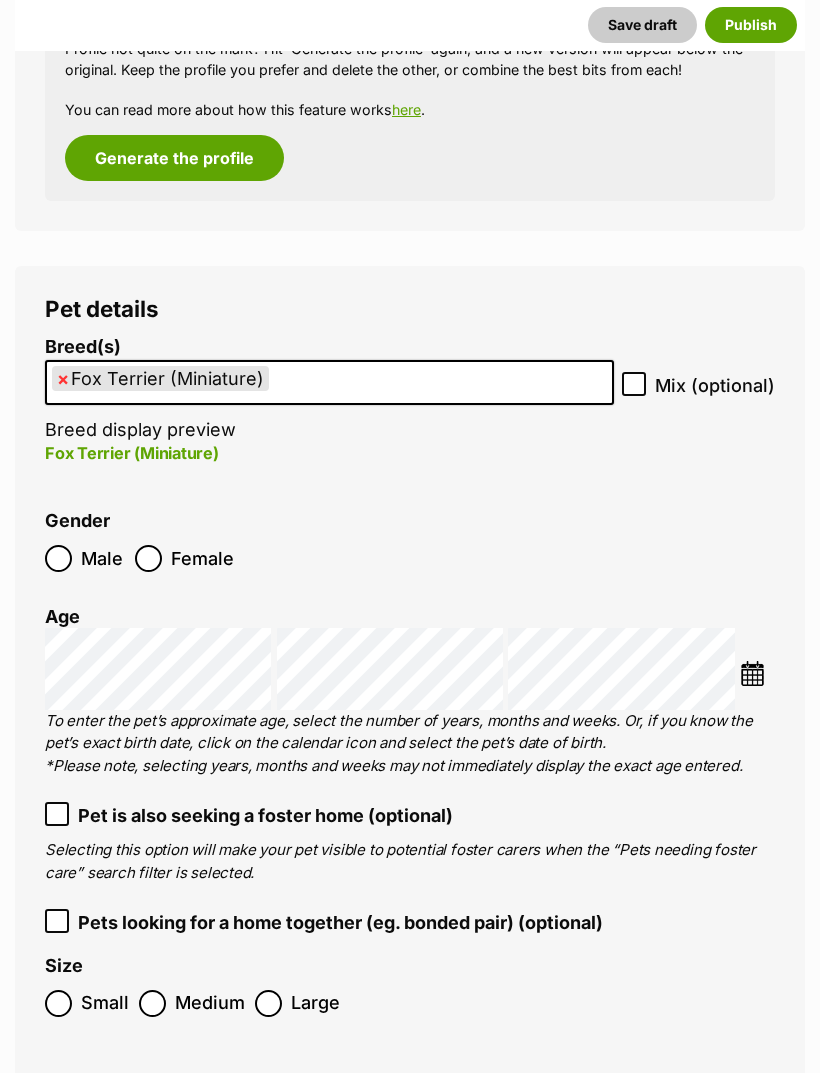 click on "×" at bounding box center [63, 379] 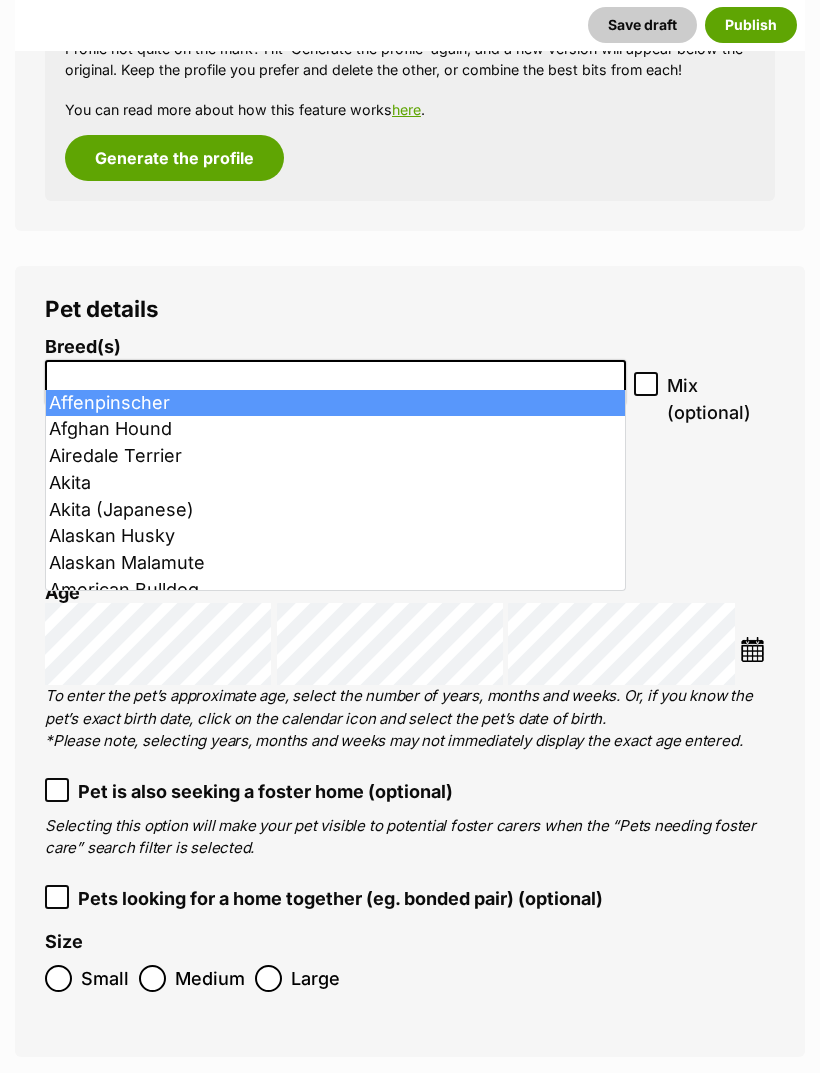 select 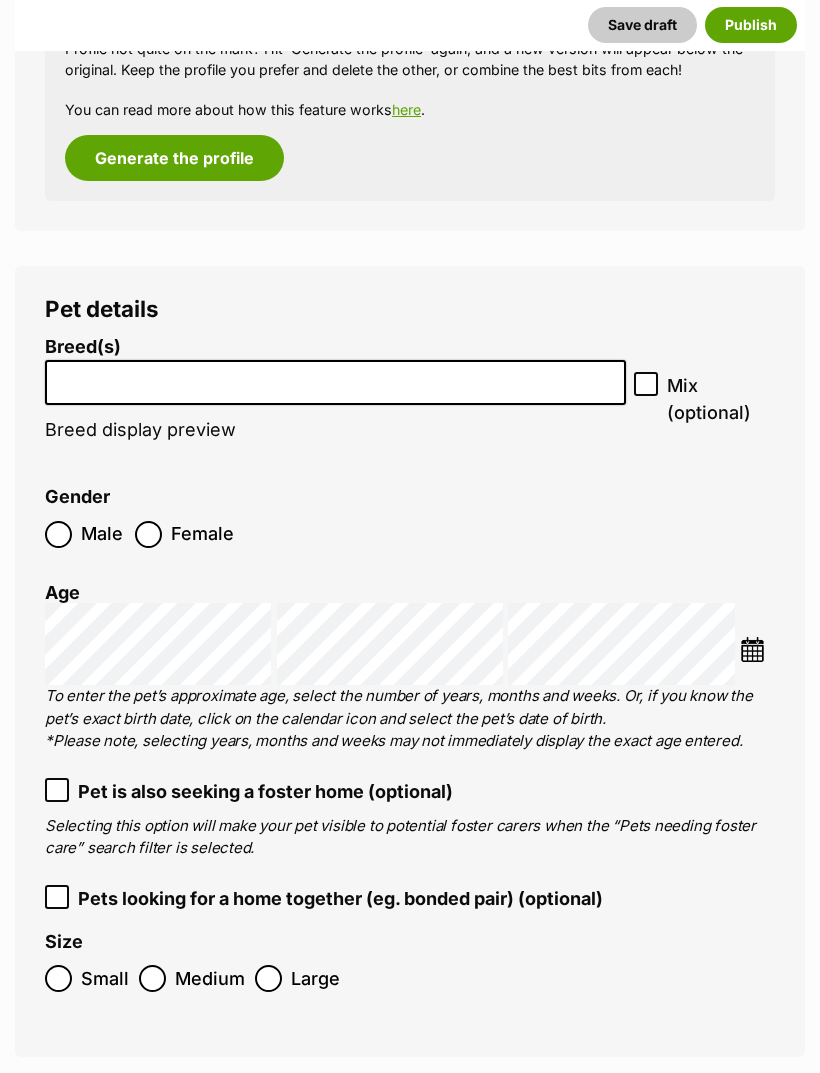 click at bounding box center [335, 382] 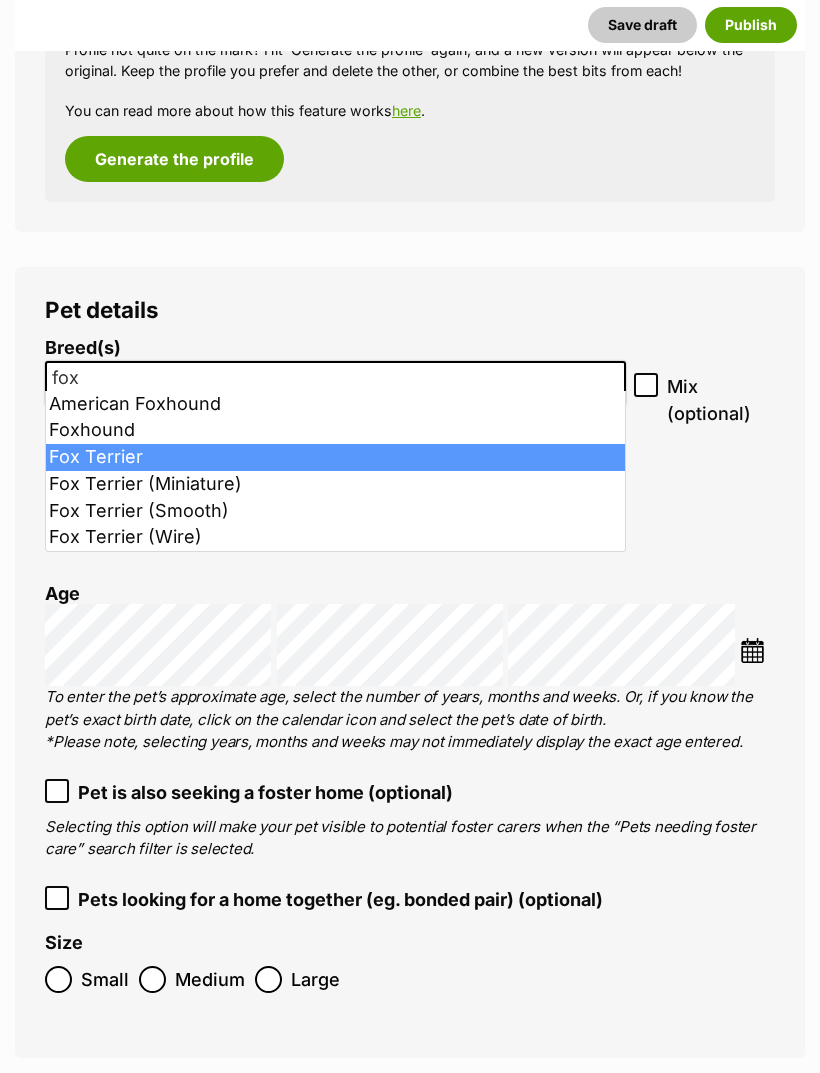 type on "fox" 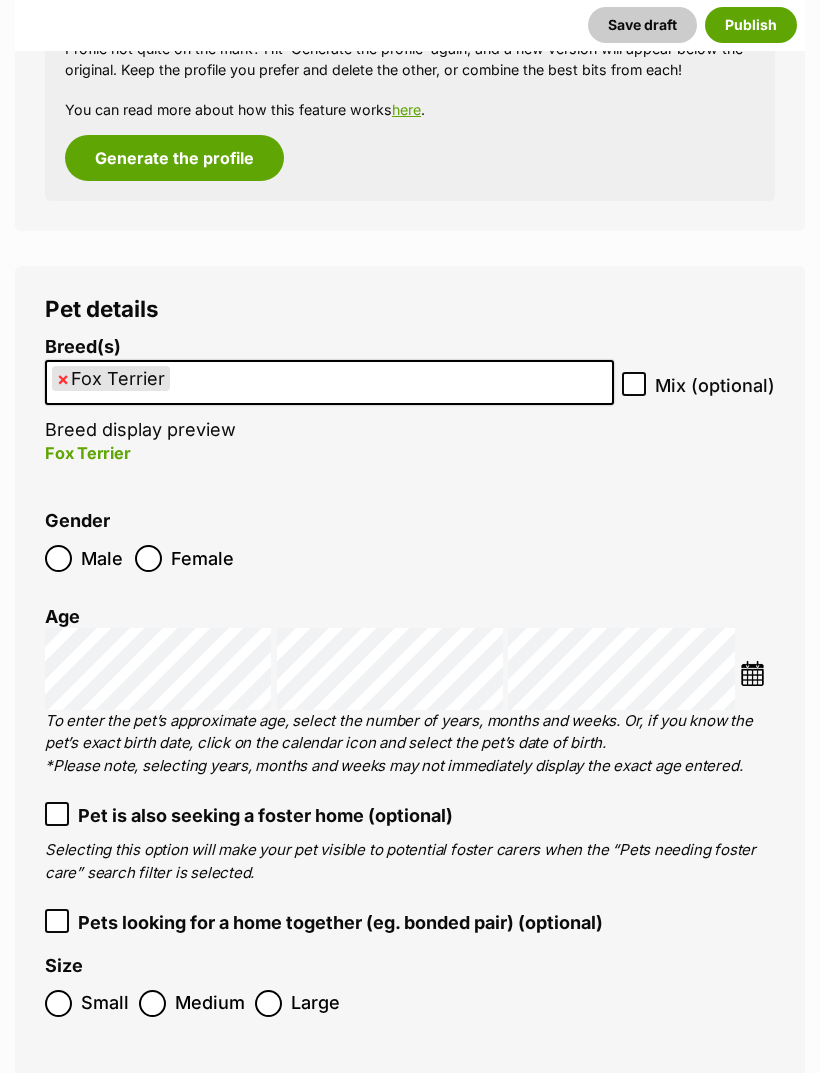 click on "Mix (optional)" at bounding box center [634, 385] 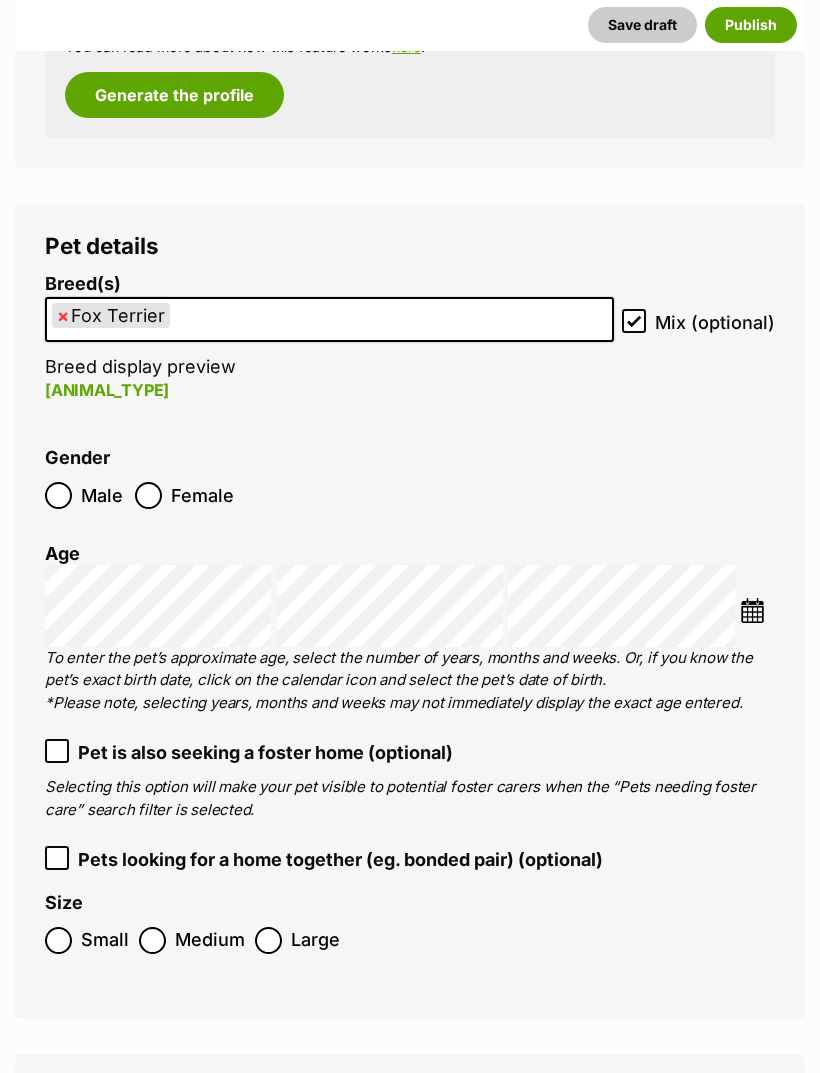 scroll, scrollTop: 2875, scrollLeft: 0, axis: vertical 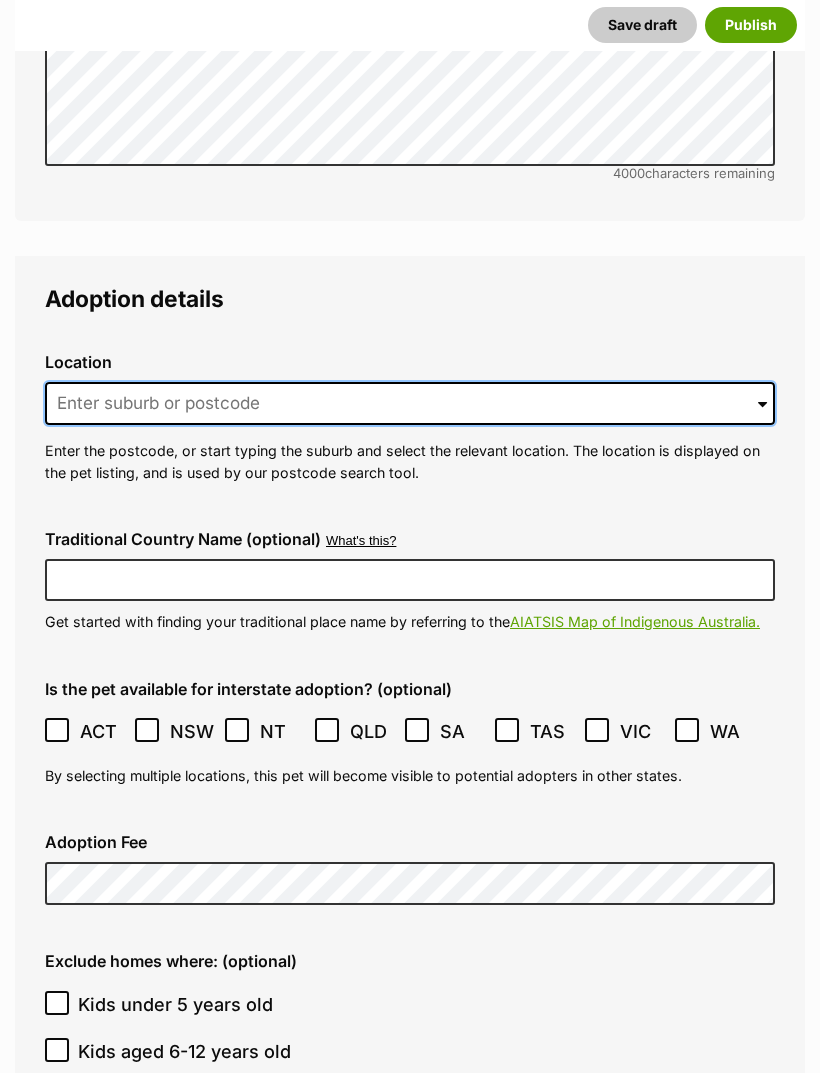 click at bounding box center [410, 404] 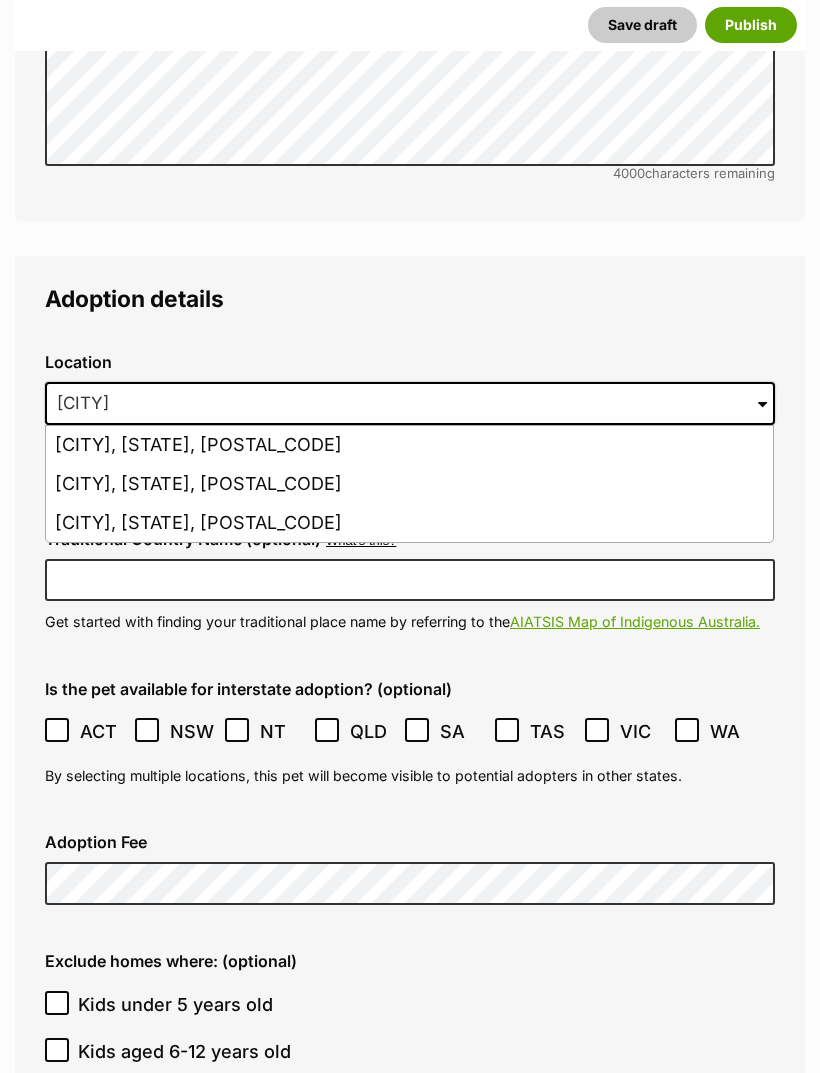 click on "Murwillumbah South, New South Wales, 2484" at bounding box center (409, 445) 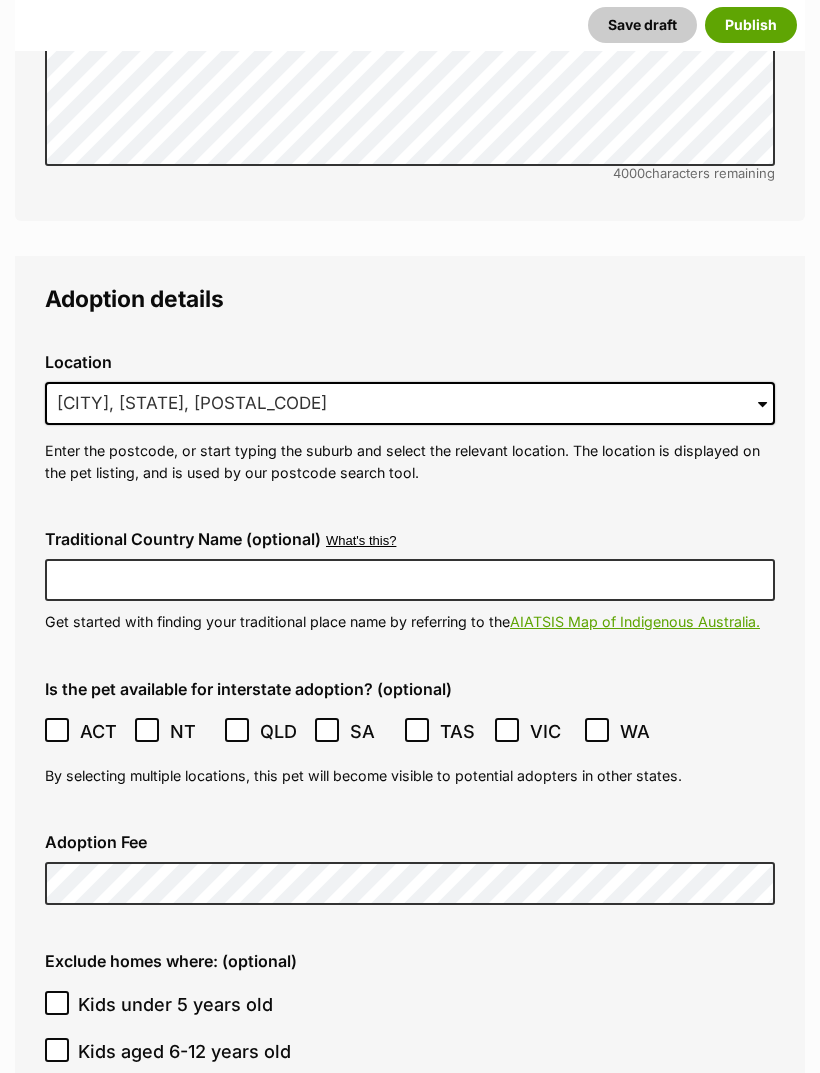 click on "ACT
NSW
NT
QLD
SA
TAS
VIC
WA" at bounding box center [410, 731] 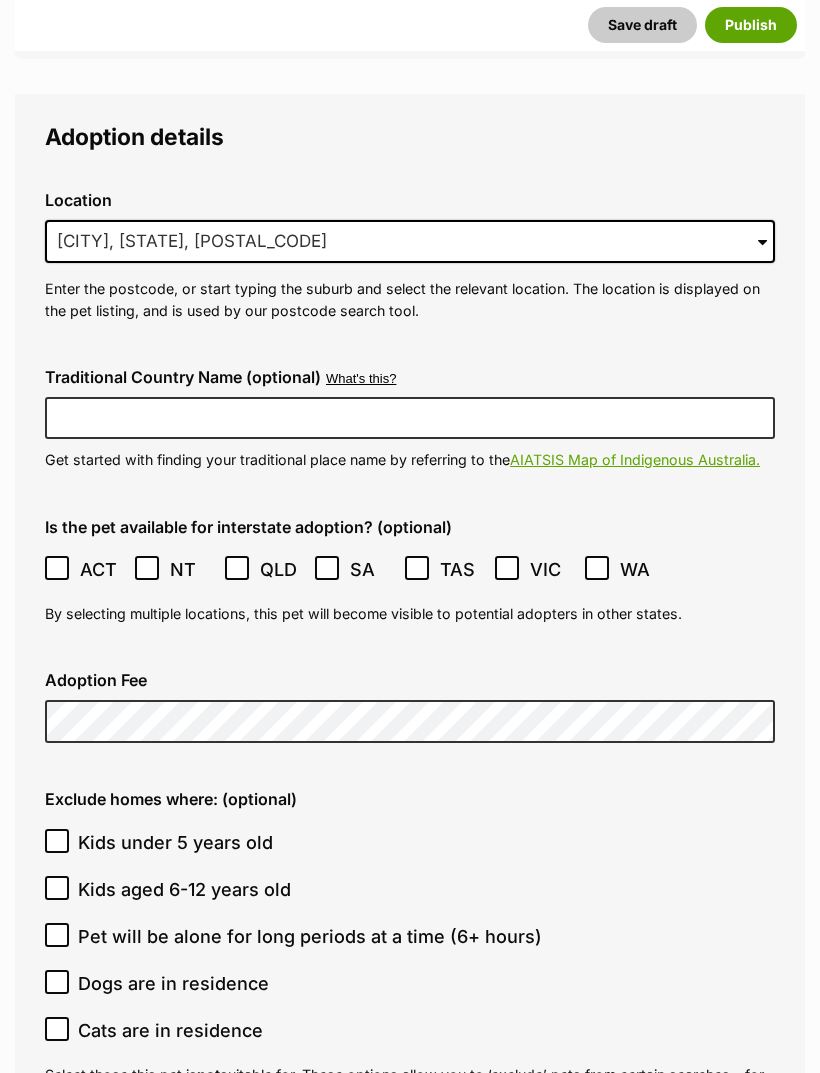 scroll, scrollTop: 5229, scrollLeft: 0, axis: vertical 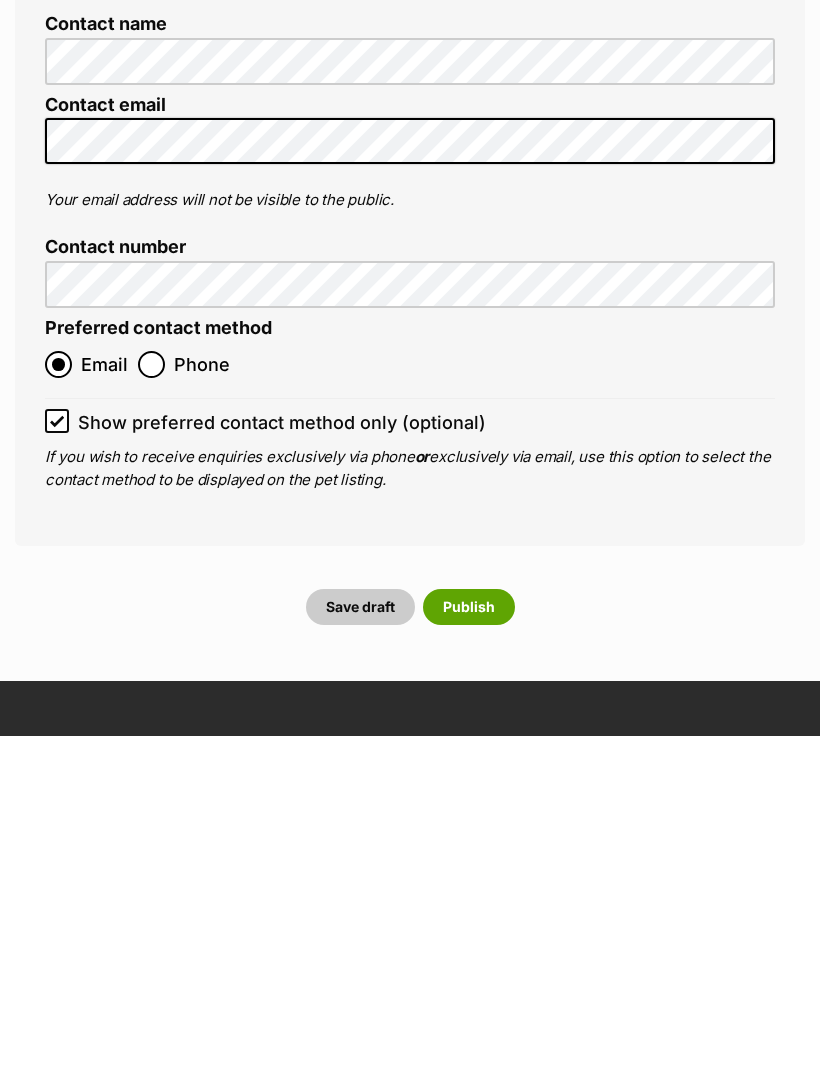 click on "Publish" at bounding box center [469, 944] 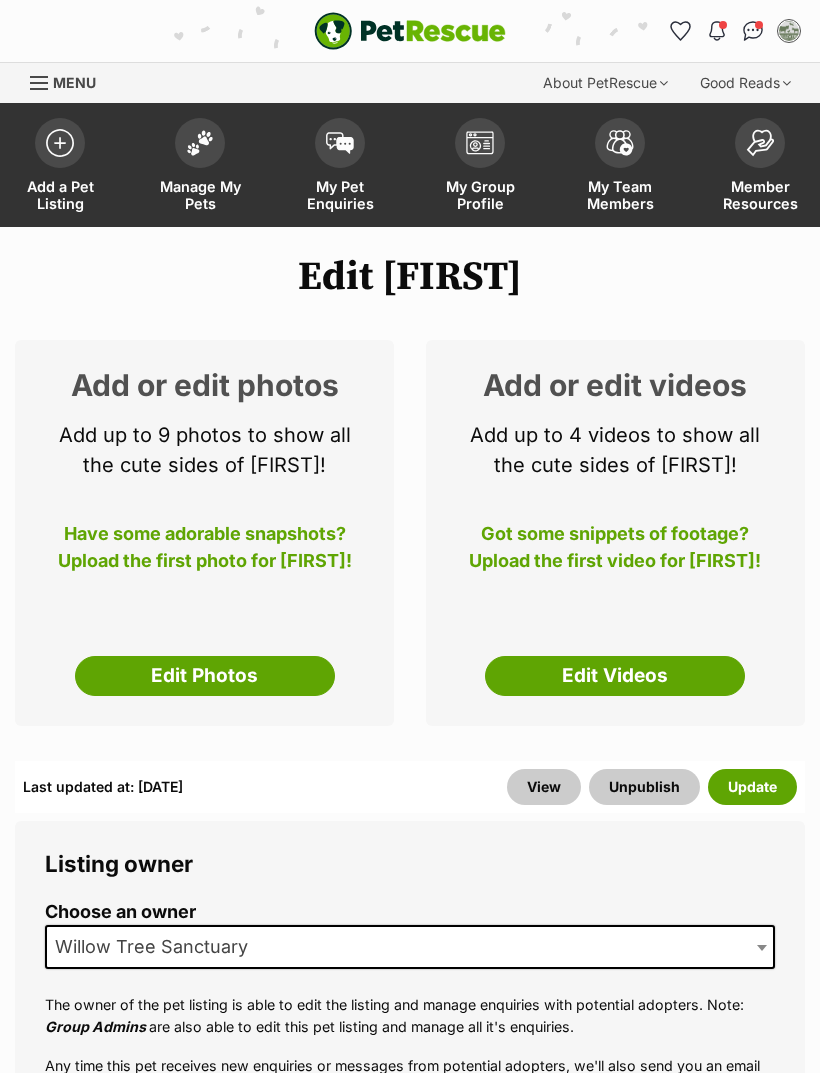 scroll, scrollTop: 0, scrollLeft: 0, axis: both 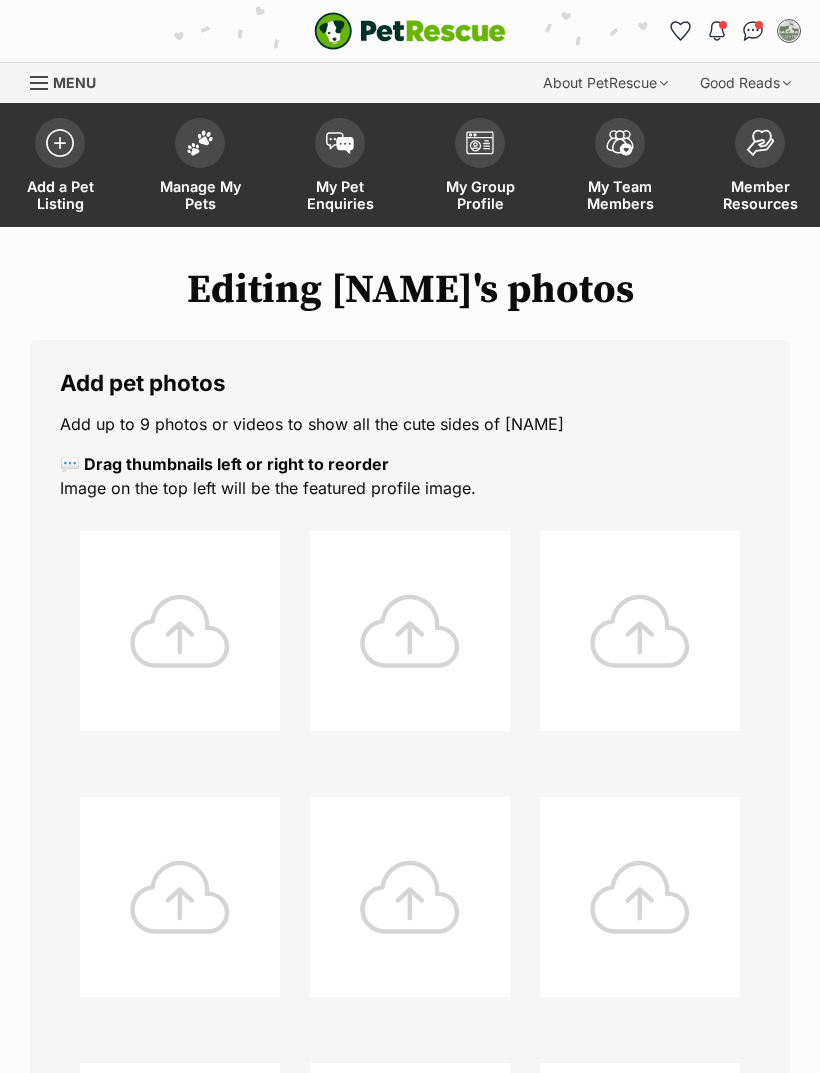 click at bounding box center [180, 631] 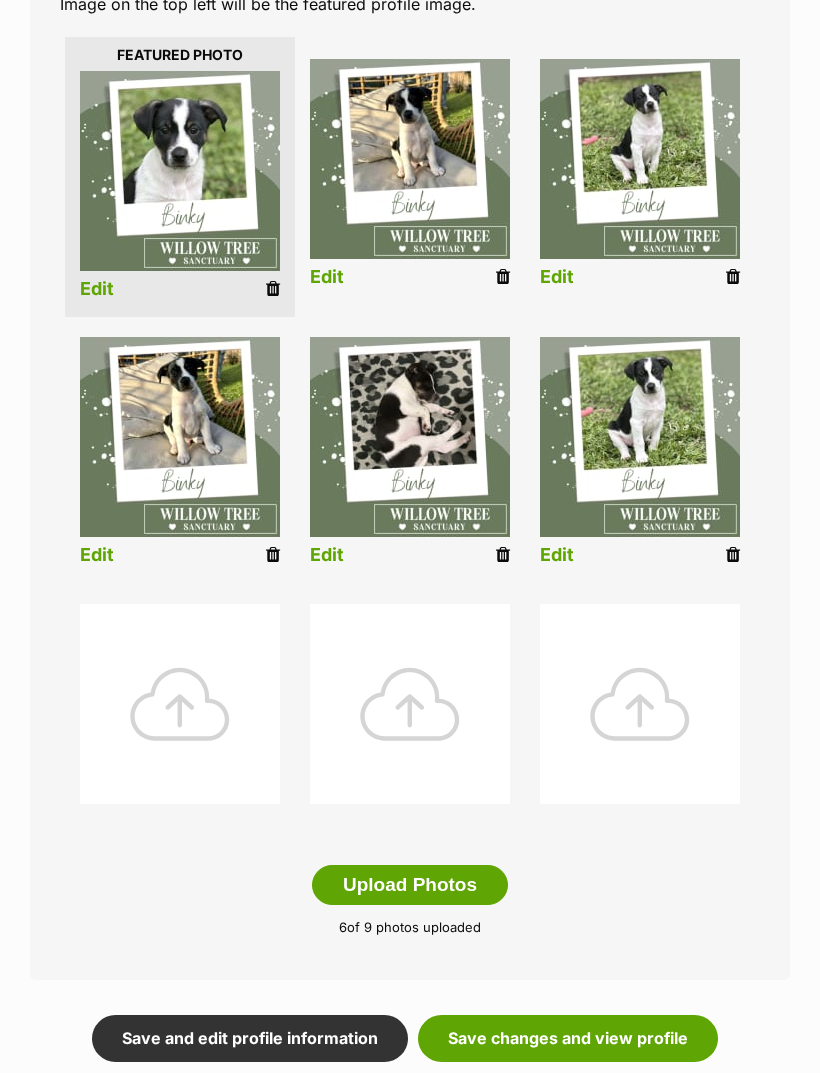 scroll, scrollTop: 544, scrollLeft: 0, axis: vertical 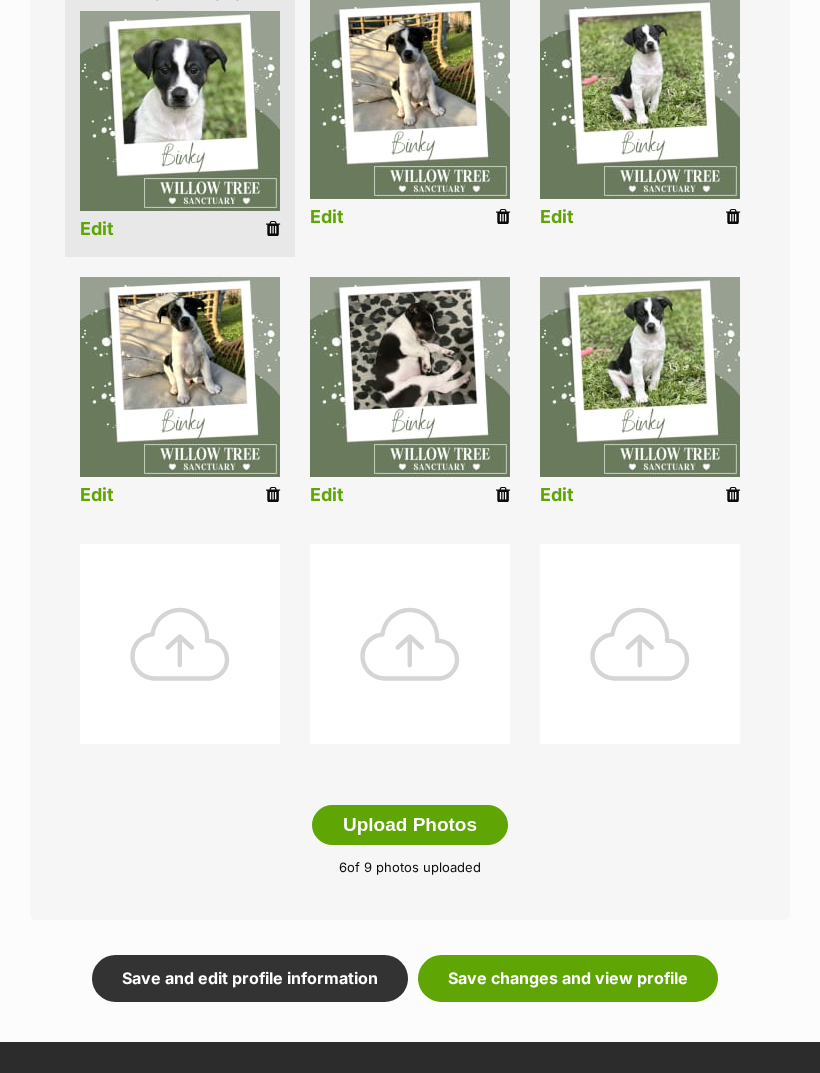 click on "Save changes and view profile" at bounding box center (568, 978) 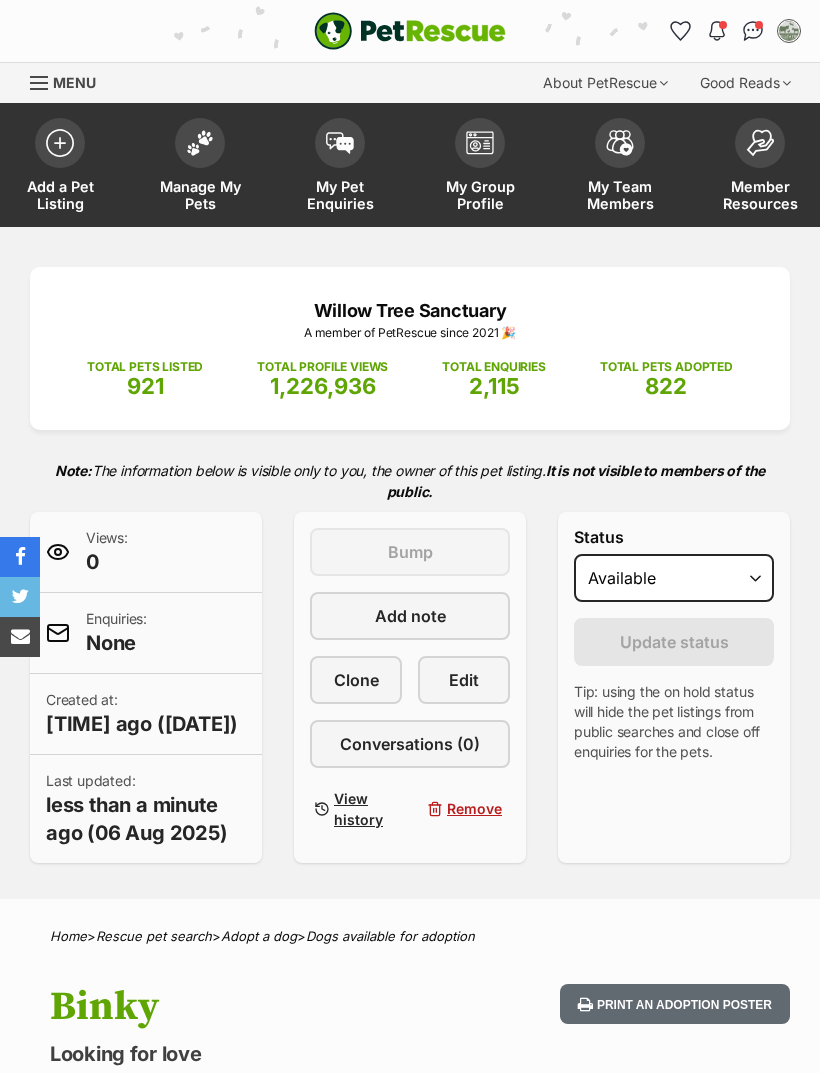 scroll, scrollTop: 0, scrollLeft: 0, axis: both 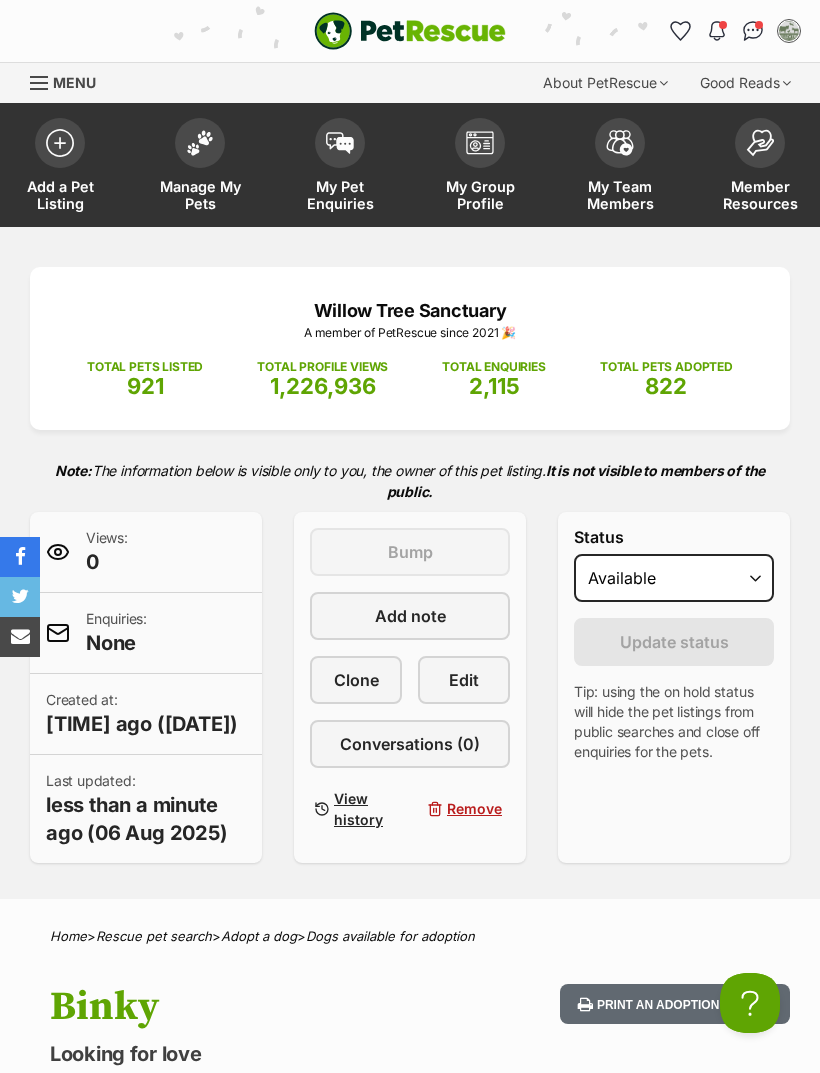 click on "Clone" at bounding box center [356, 680] 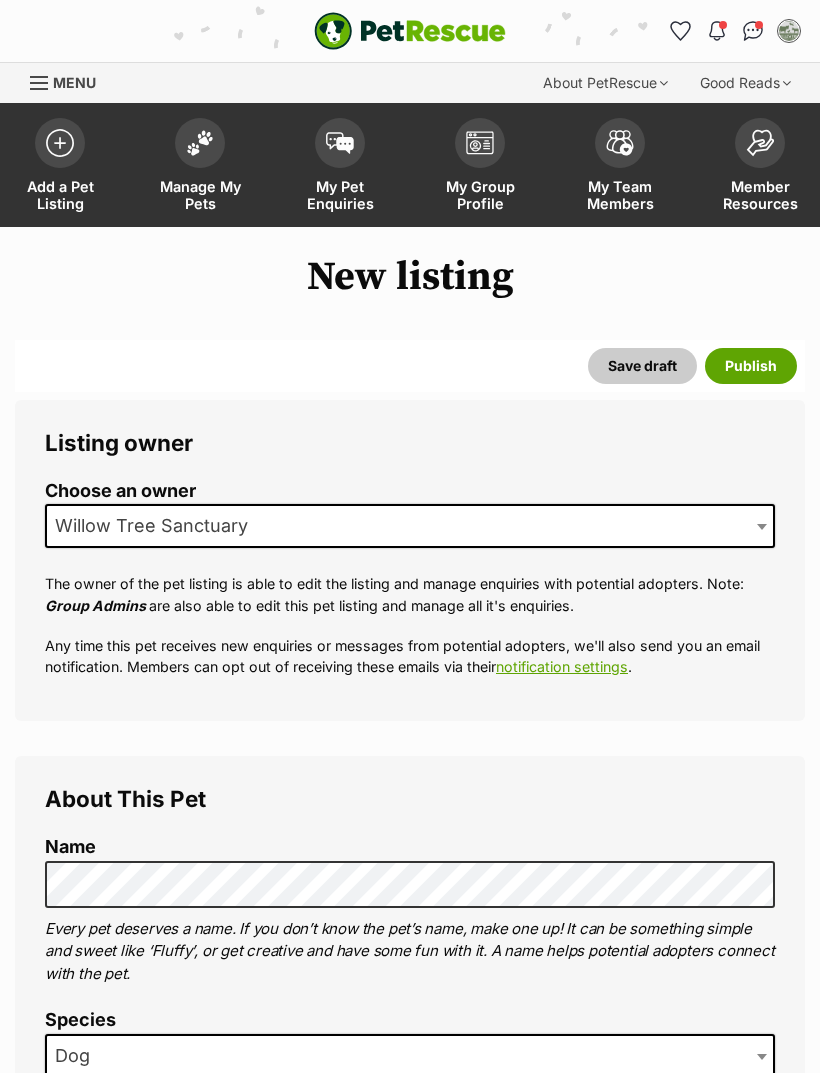 scroll, scrollTop: 0, scrollLeft: 0, axis: both 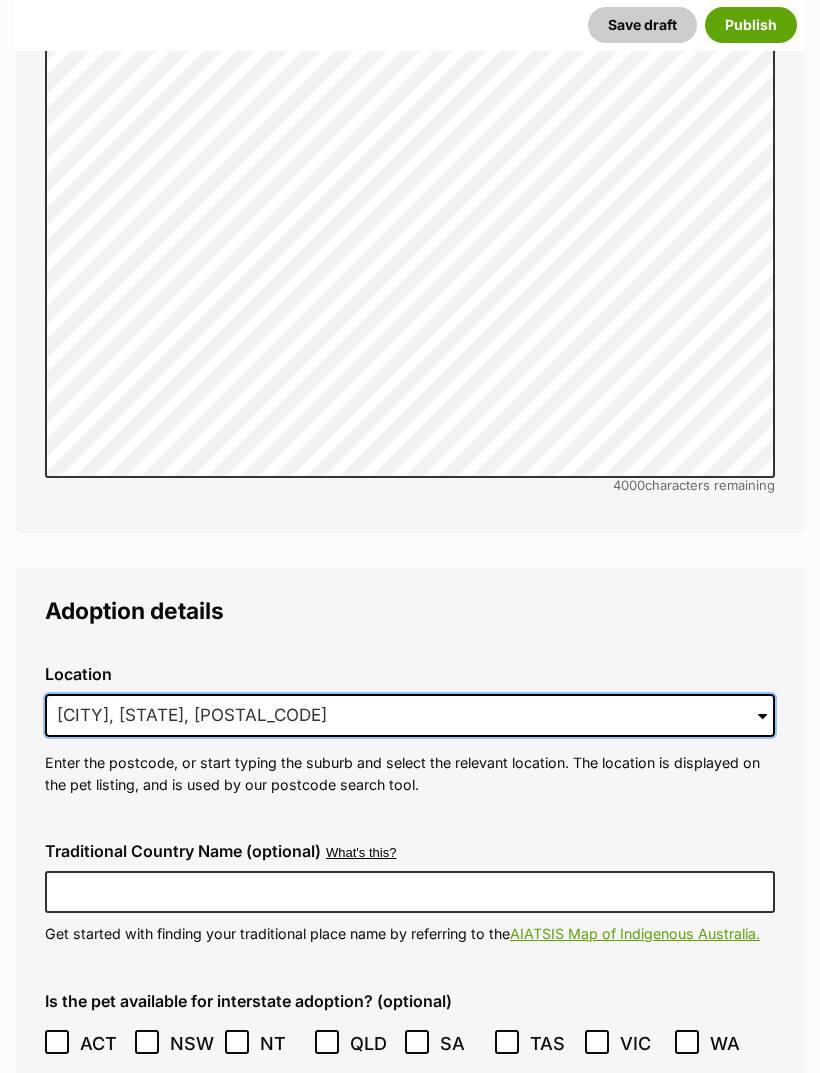 click on "Murwillumbah South, NSW, 2484" at bounding box center (410, 716) 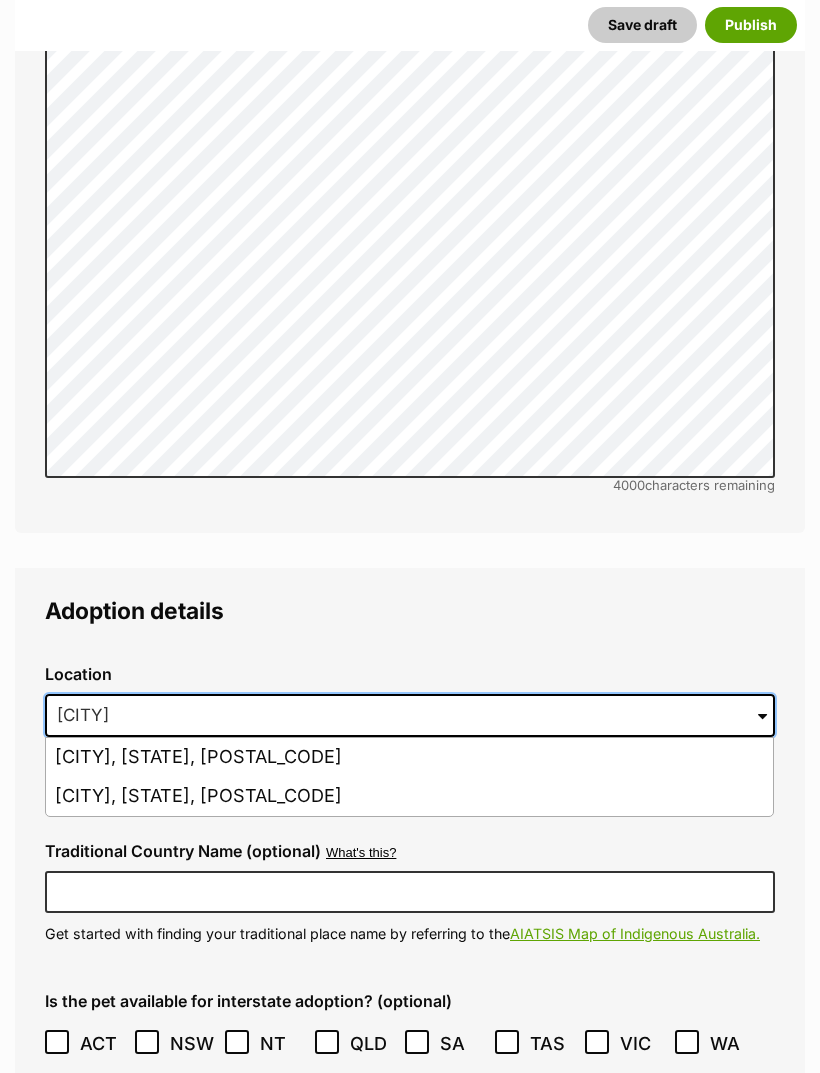 type on "Murwillu" 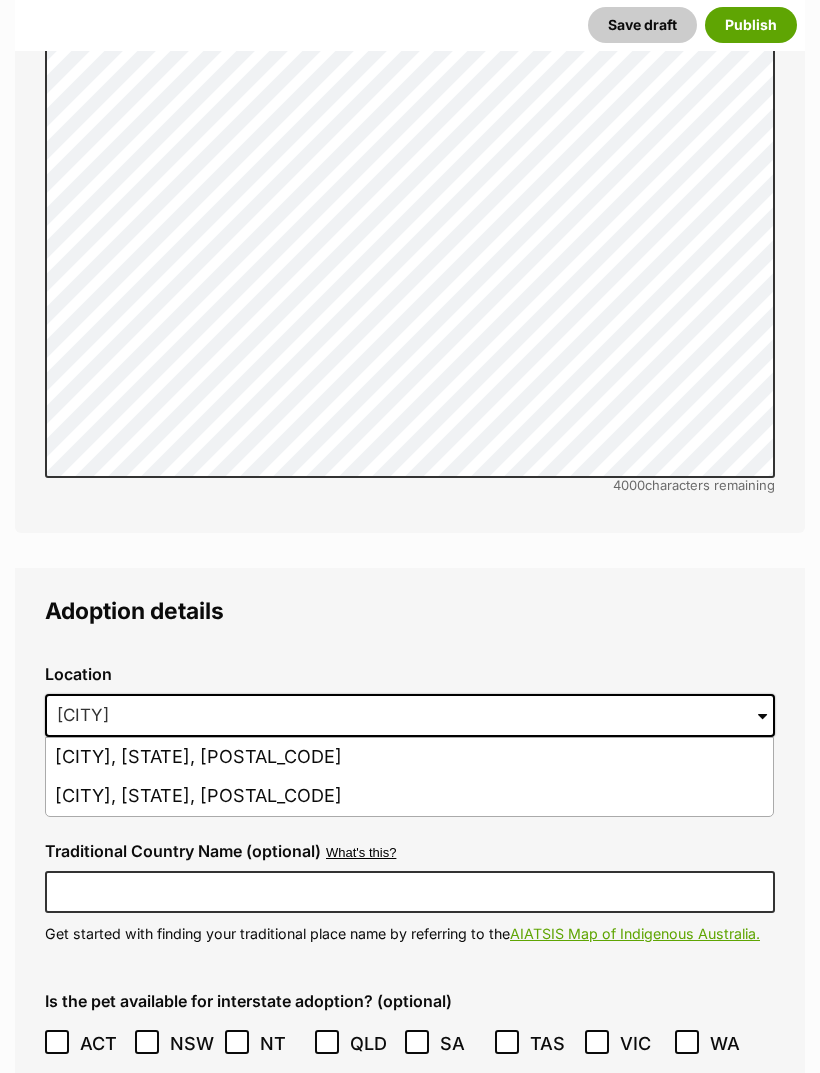 click on "Mullumbimby, New South Wales, 2482" at bounding box center (409, 757) 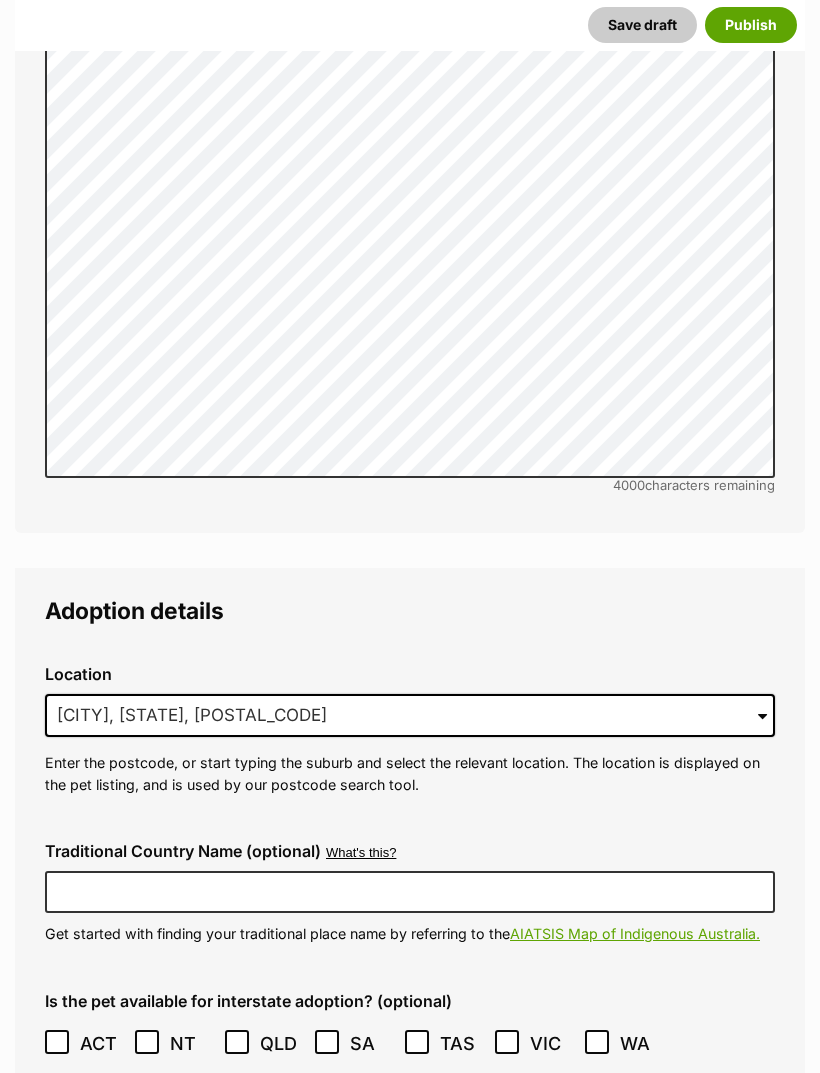 click on "Listing owner Choose an owner Willow Tree Sanctuary
The owner of the pet listing is able to edit the listing and manage enquiries with potential adopters. Note:
Group Admins
are also able to edit this pet listing and manage all it's enquiries.
Any time this pet receives new enquiries or messages from potential adopters, we'll also send you an email notification. Members can opt out of receiving these emails via their
notification settings .
About This Pet Name
Henlo there, it looks like you might be using the pet name field to indicate that this pet is now on hold - we recommend updating the status to on hold from the listing page instead!
Every pet deserves a name. If you don’t know the pet’s name, make one up! It can be something simple and sweet like ‘Fluffy’, or get creative and have some fun with it. A name helps potential adopters connect with the pet.
Species Dog
Best feature (optional)
Personality 6072  characters remaining
for more info." at bounding box center (410, -71) 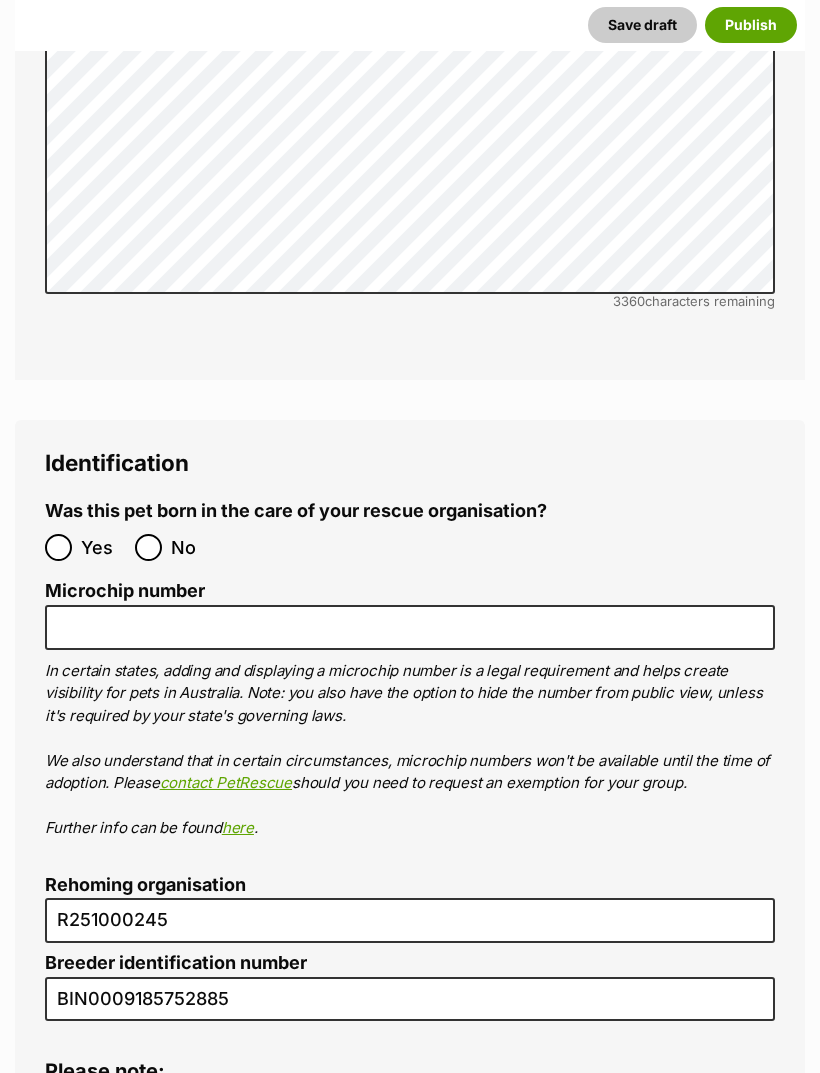 scroll, scrollTop: 6673, scrollLeft: 0, axis: vertical 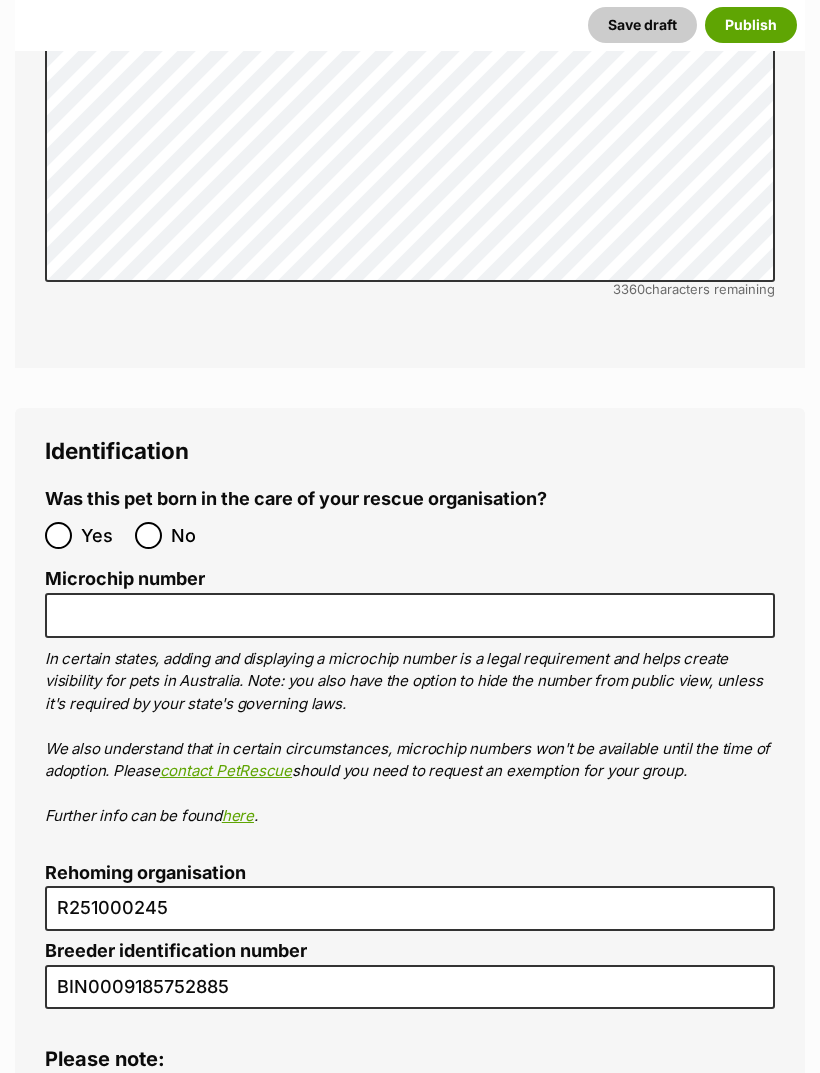 click on "Publish" at bounding box center (751, 25) 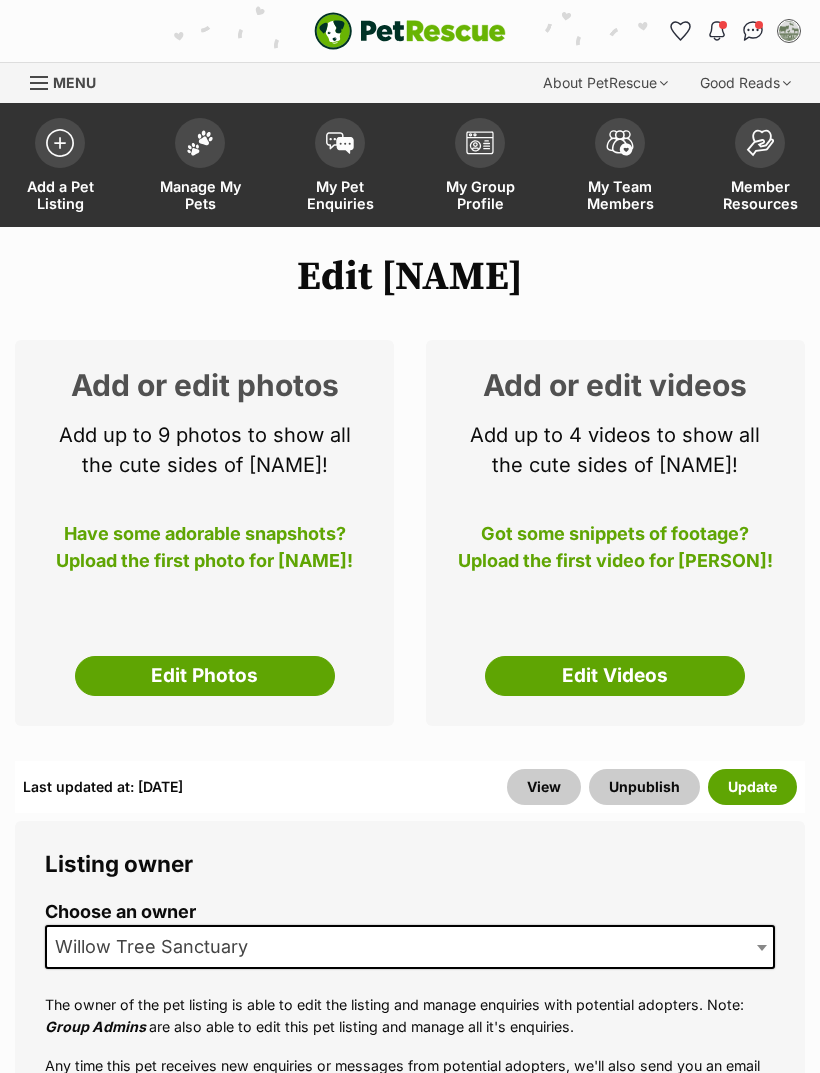 scroll, scrollTop: 0, scrollLeft: 0, axis: both 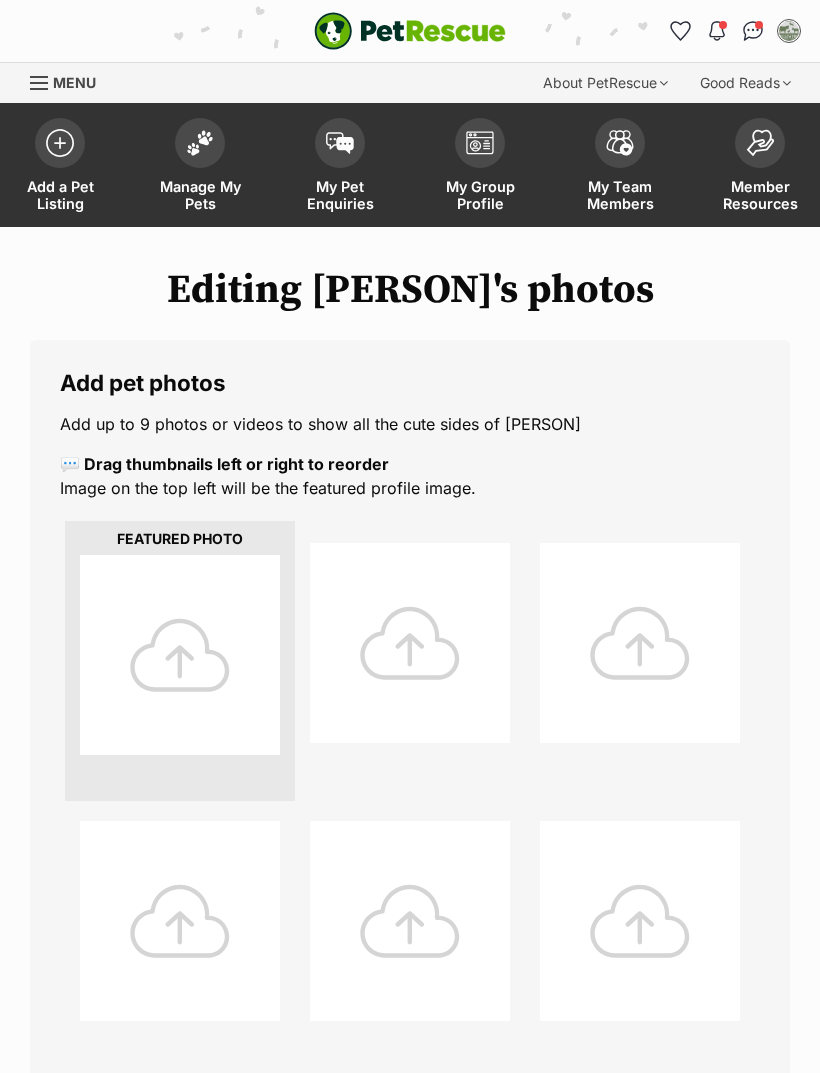 click at bounding box center [180, 655] 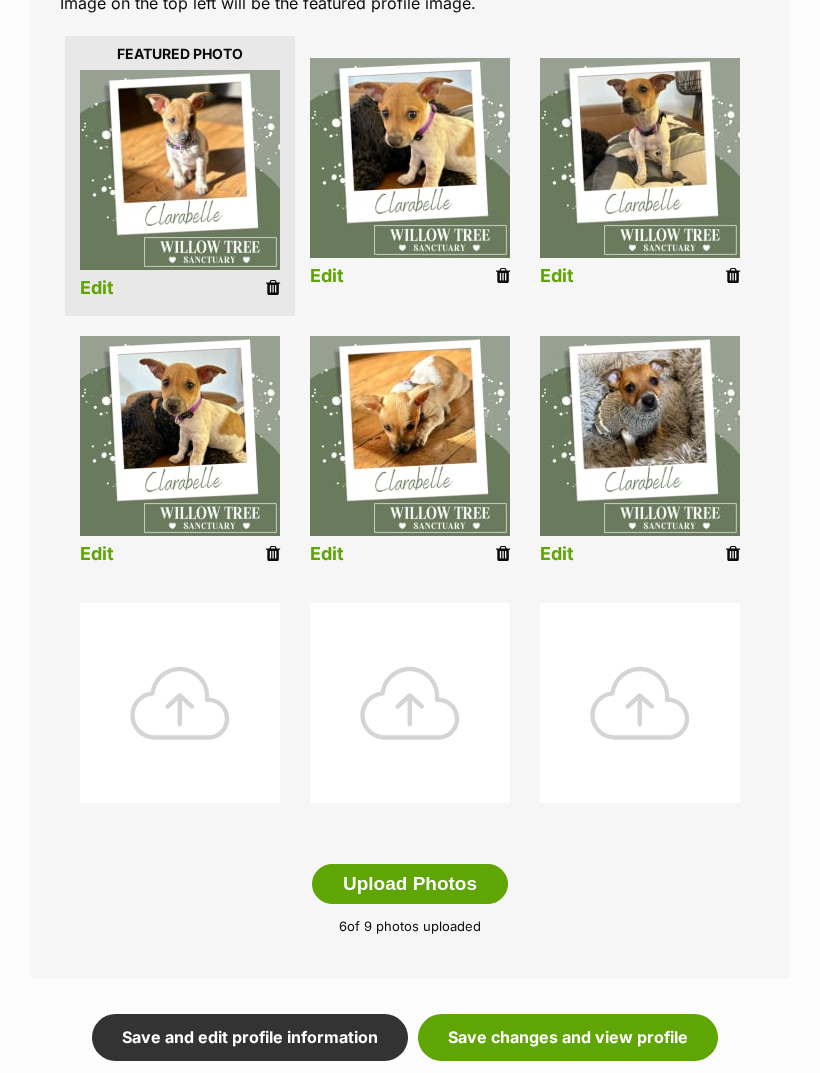 scroll, scrollTop: 485, scrollLeft: 0, axis: vertical 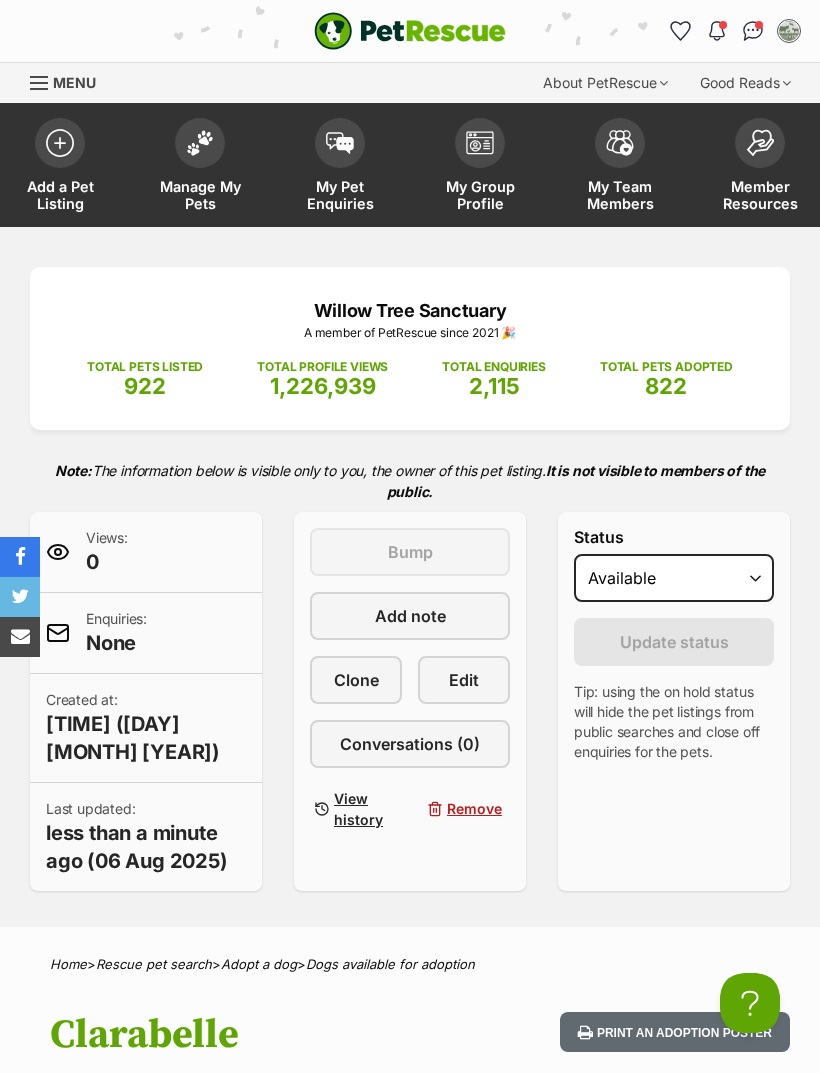 click on "Manage My Pets" at bounding box center [200, 167] 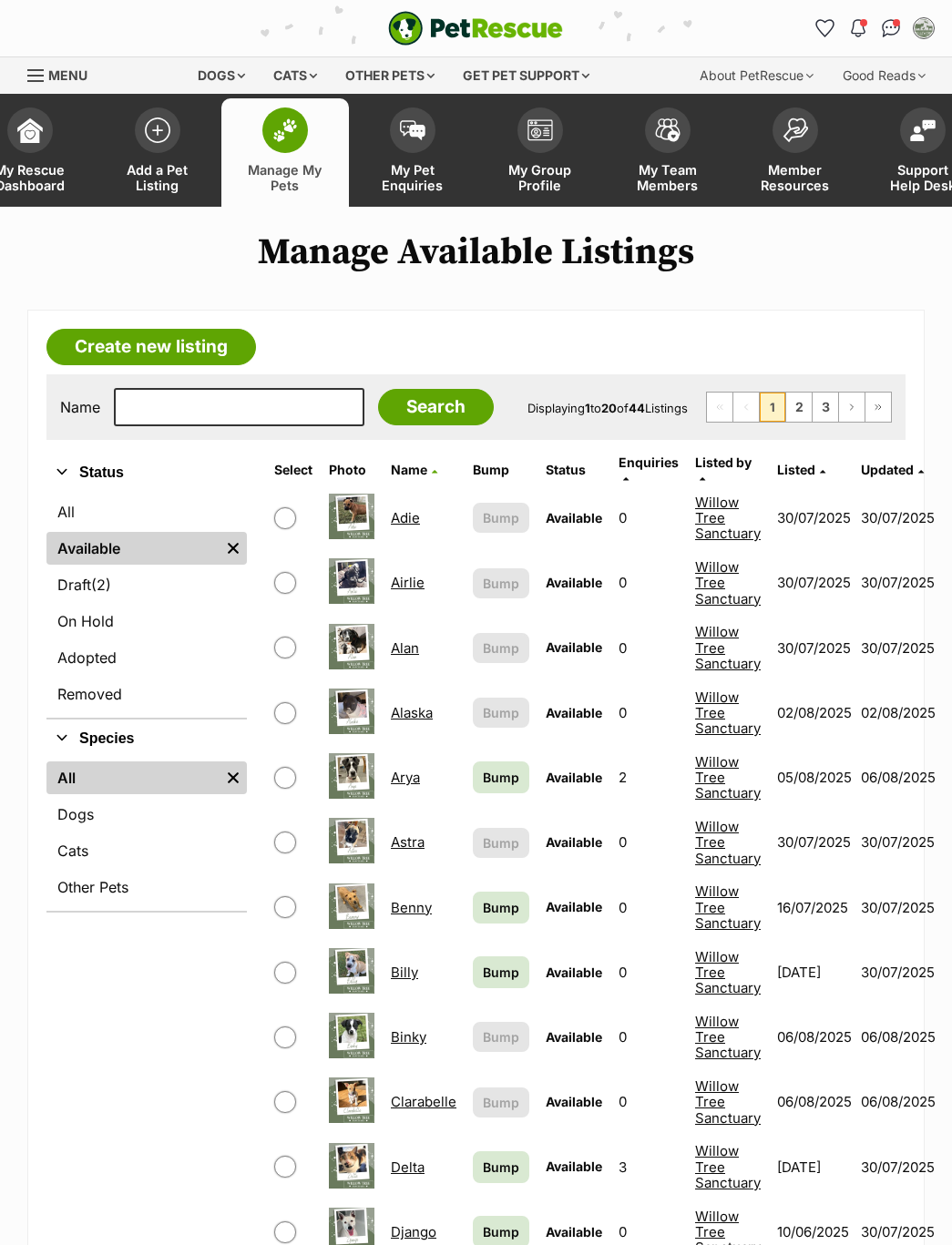 scroll, scrollTop: 0, scrollLeft: 0, axis: both 